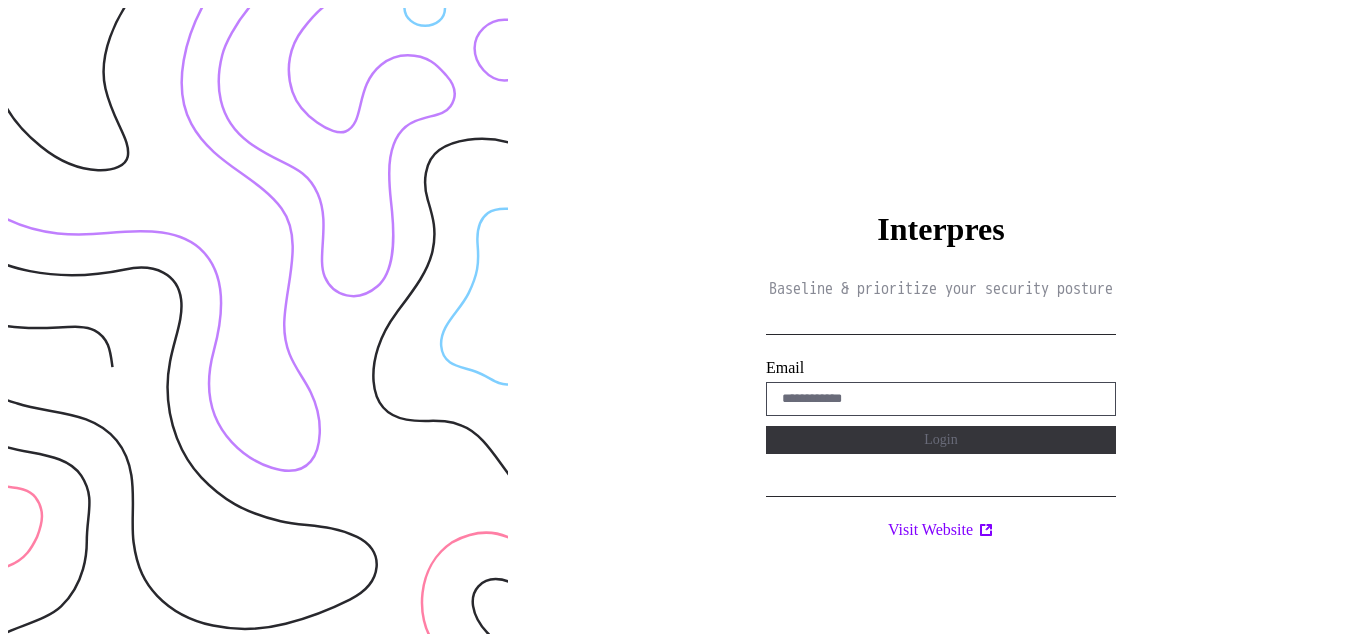 scroll, scrollTop: 0, scrollLeft: 0, axis: both 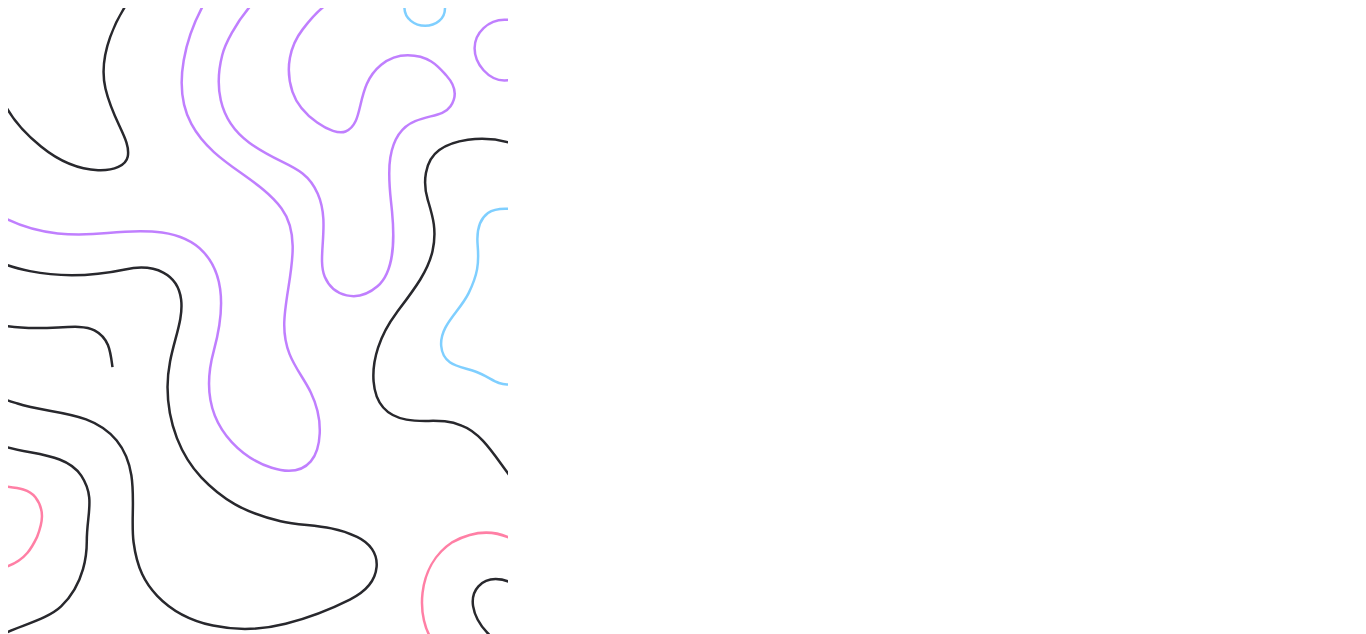 click on "Interpres Baseline & prioritize your security posture Email Login Visit Website" at bounding box center (941, 325) 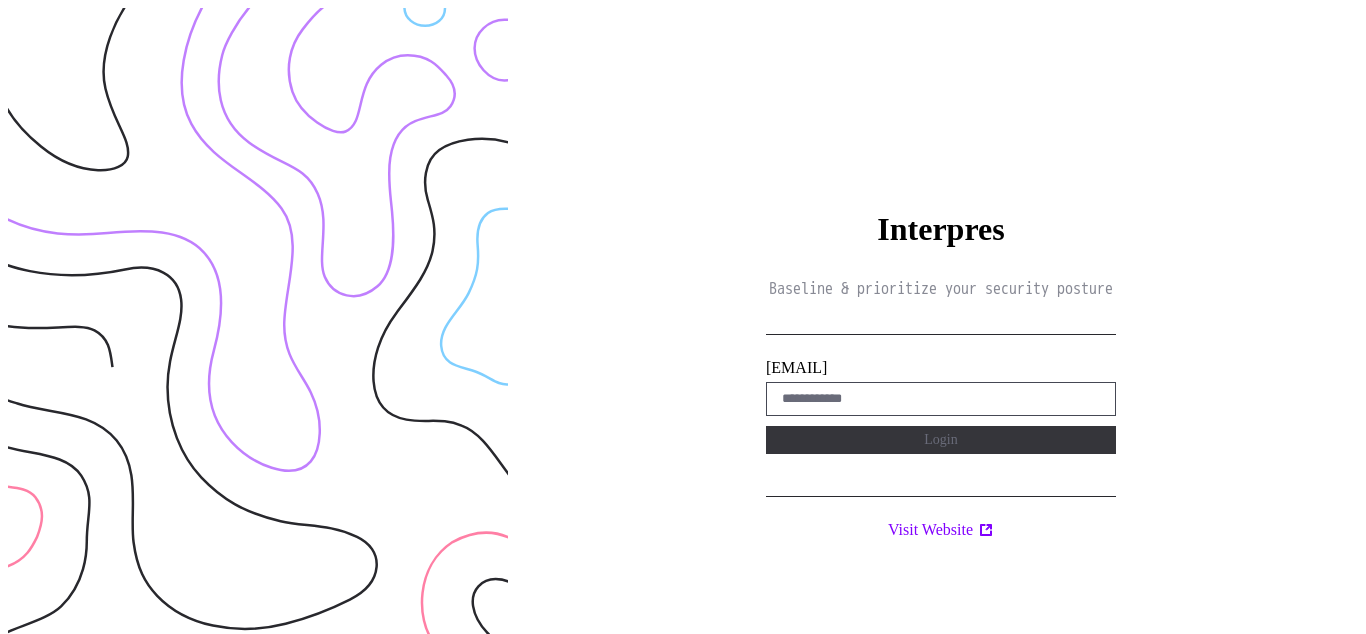 click on "Interpres Baseline & prioritize your security posture Email Login Visit Website" at bounding box center [941, 325] 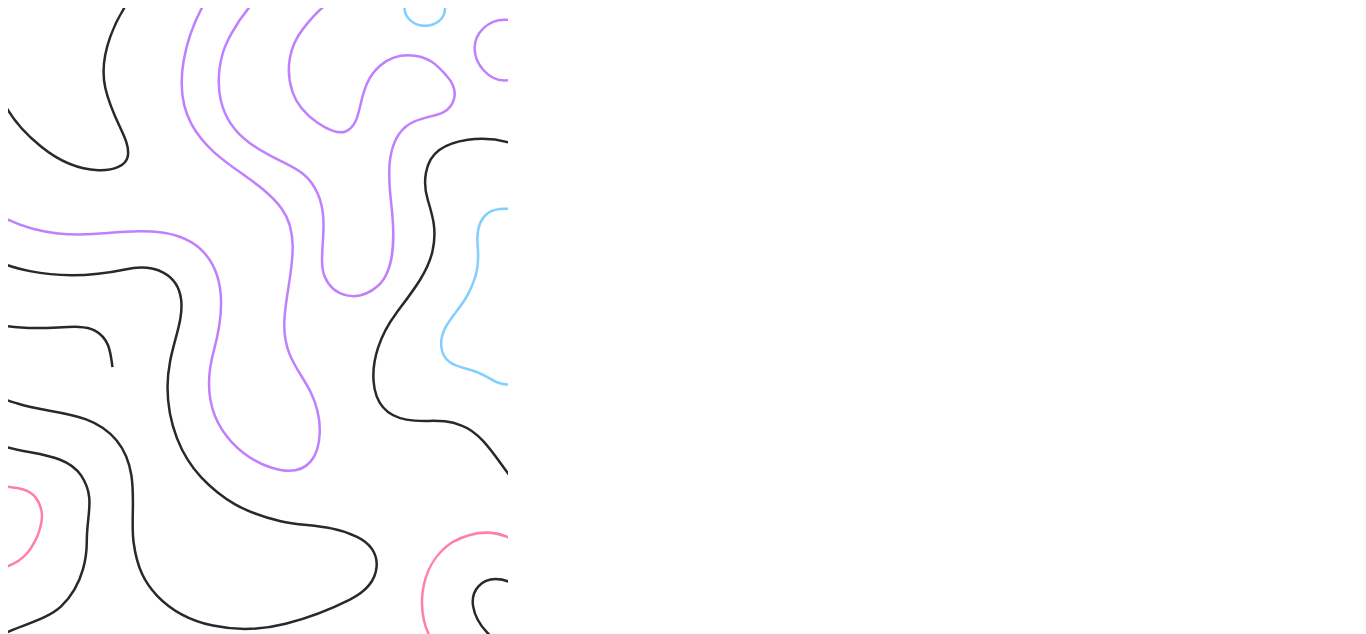 scroll, scrollTop: 0, scrollLeft: 0, axis: both 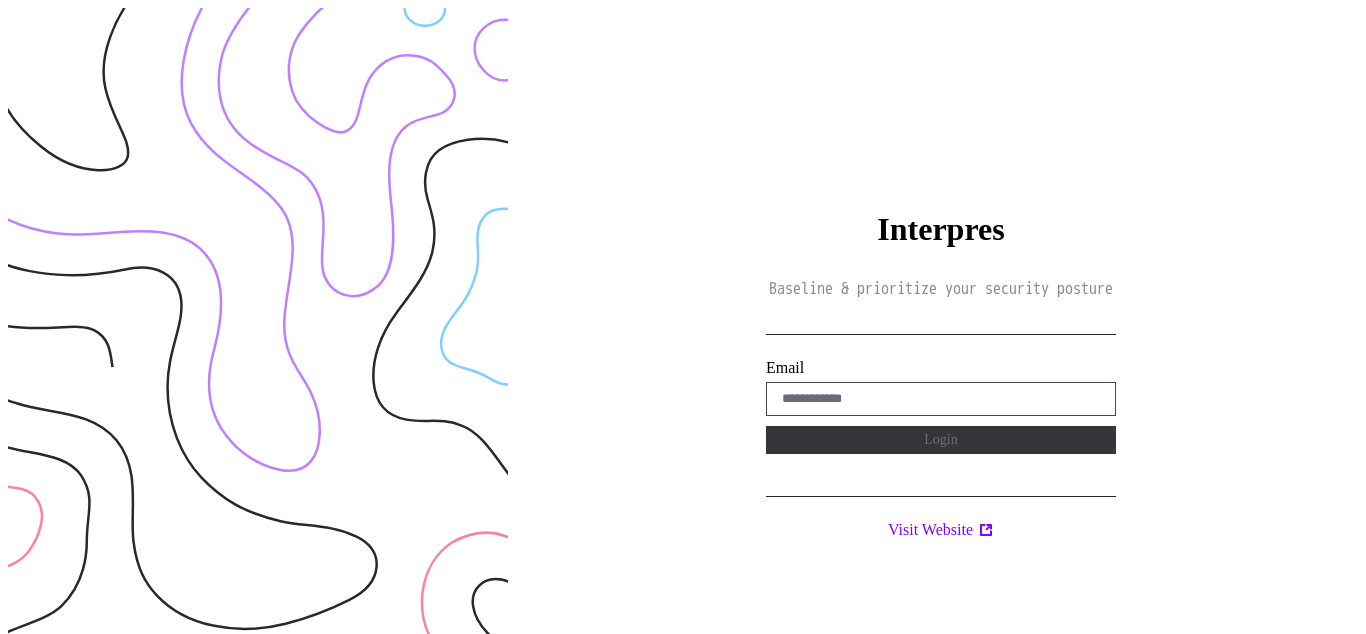 click on "Interpres Baseline & prioritize your security posture Email Login Visit Website" at bounding box center [941, 325] 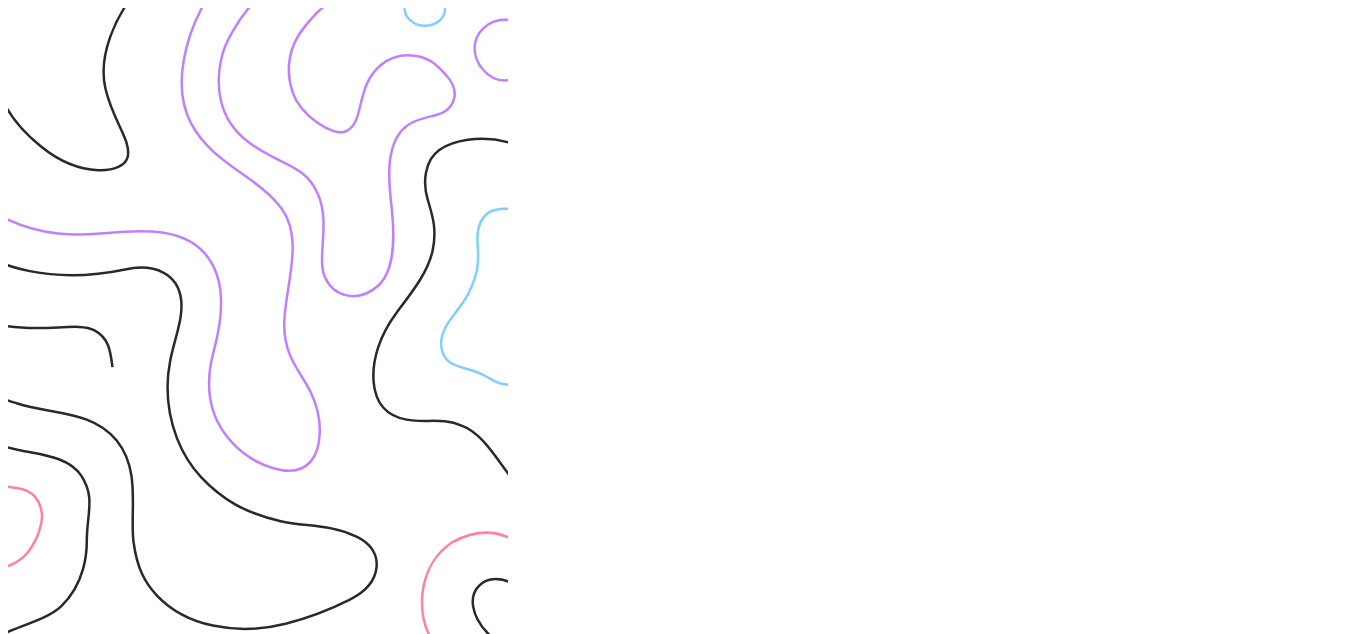 scroll, scrollTop: 0, scrollLeft: 0, axis: both 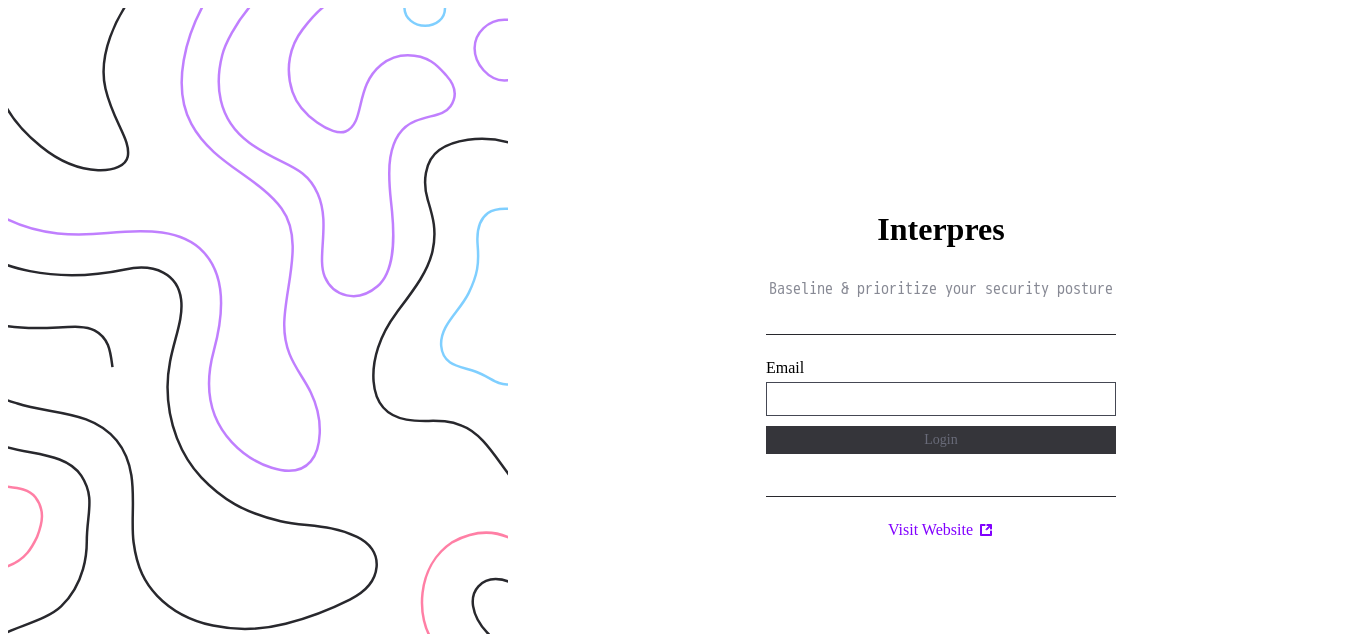 type on "**********" 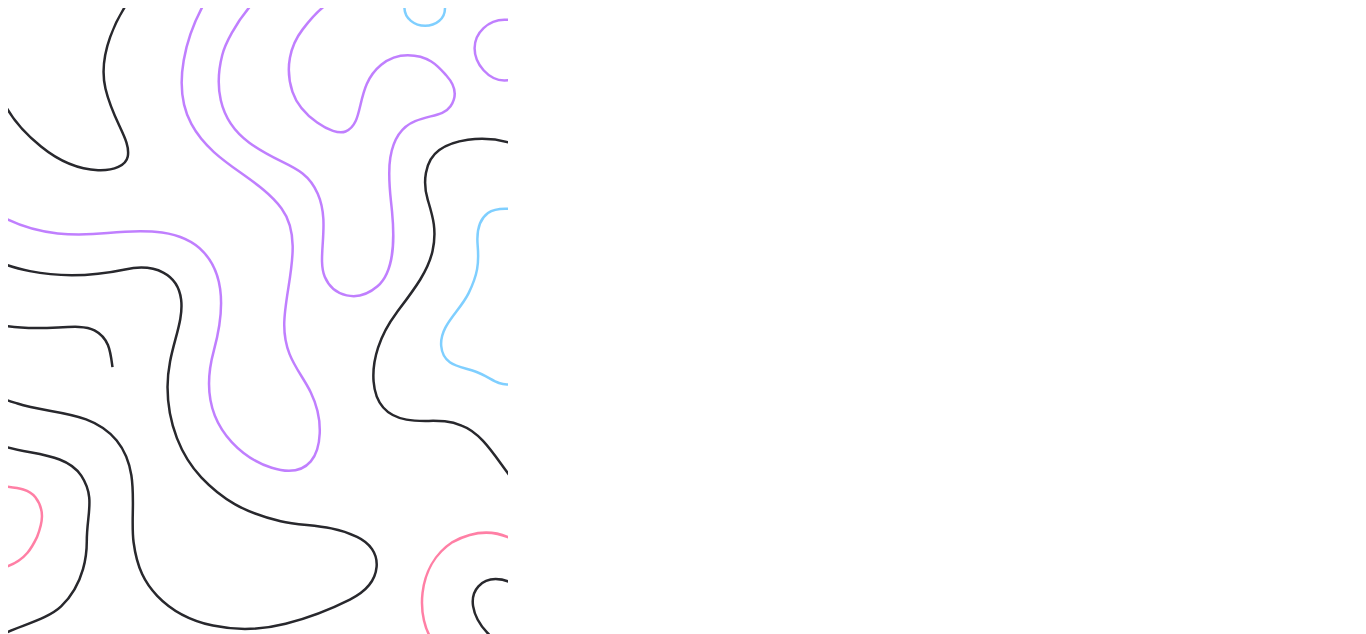 scroll, scrollTop: 0, scrollLeft: 0, axis: both 